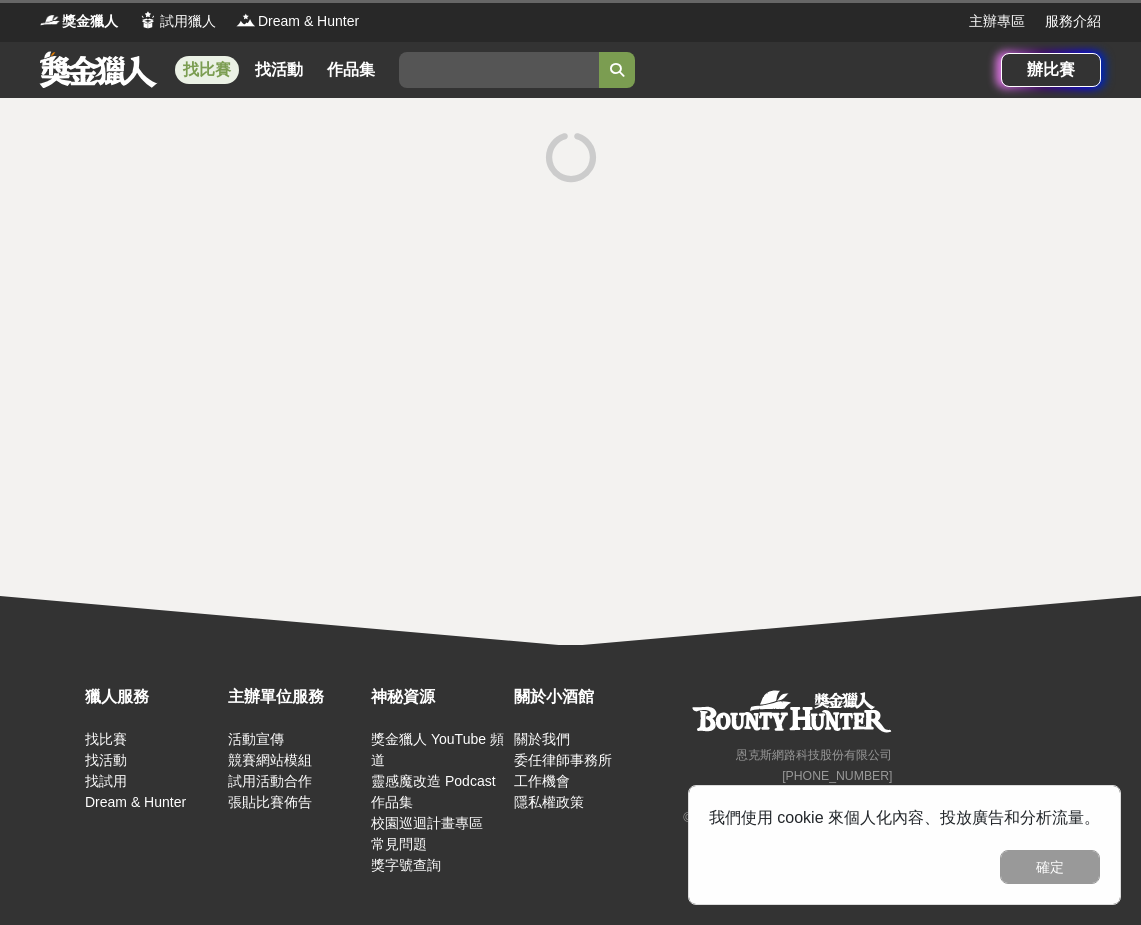 scroll, scrollTop: 0, scrollLeft: 0, axis: both 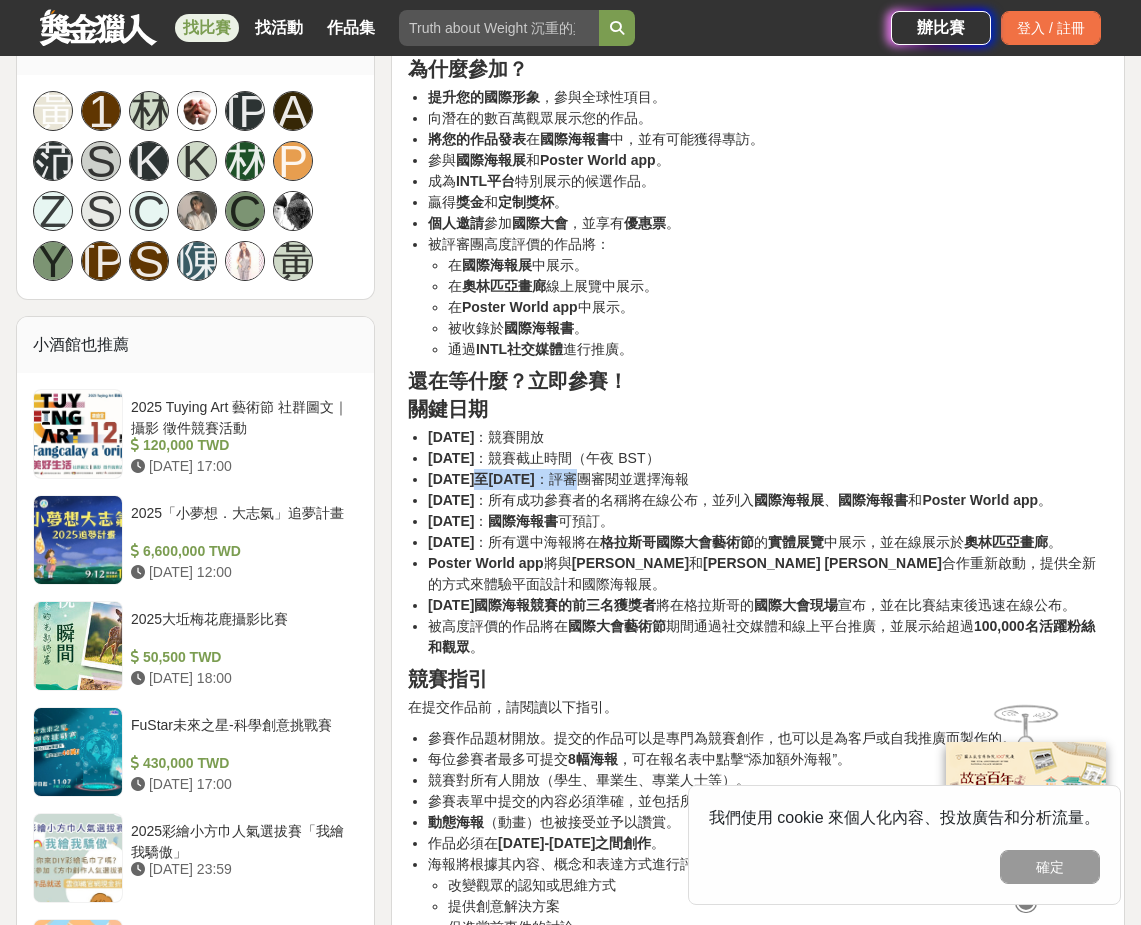 drag, startPoint x: 480, startPoint y: 466, endPoint x: 630, endPoint y: 464, distance: 150.01334 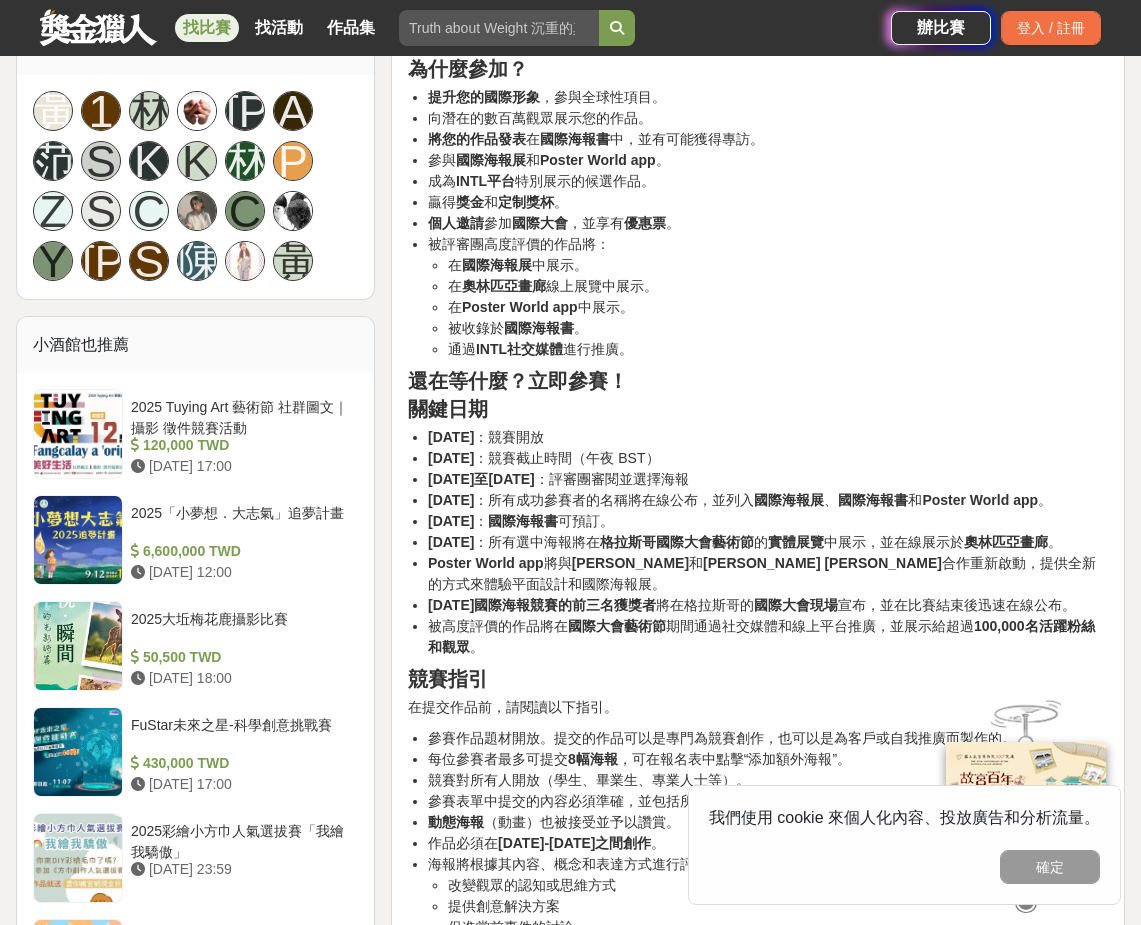 click on "2025年7月22日至8月4日 ：評審團審閱並選擇海報" at bounding box center [768, 479] 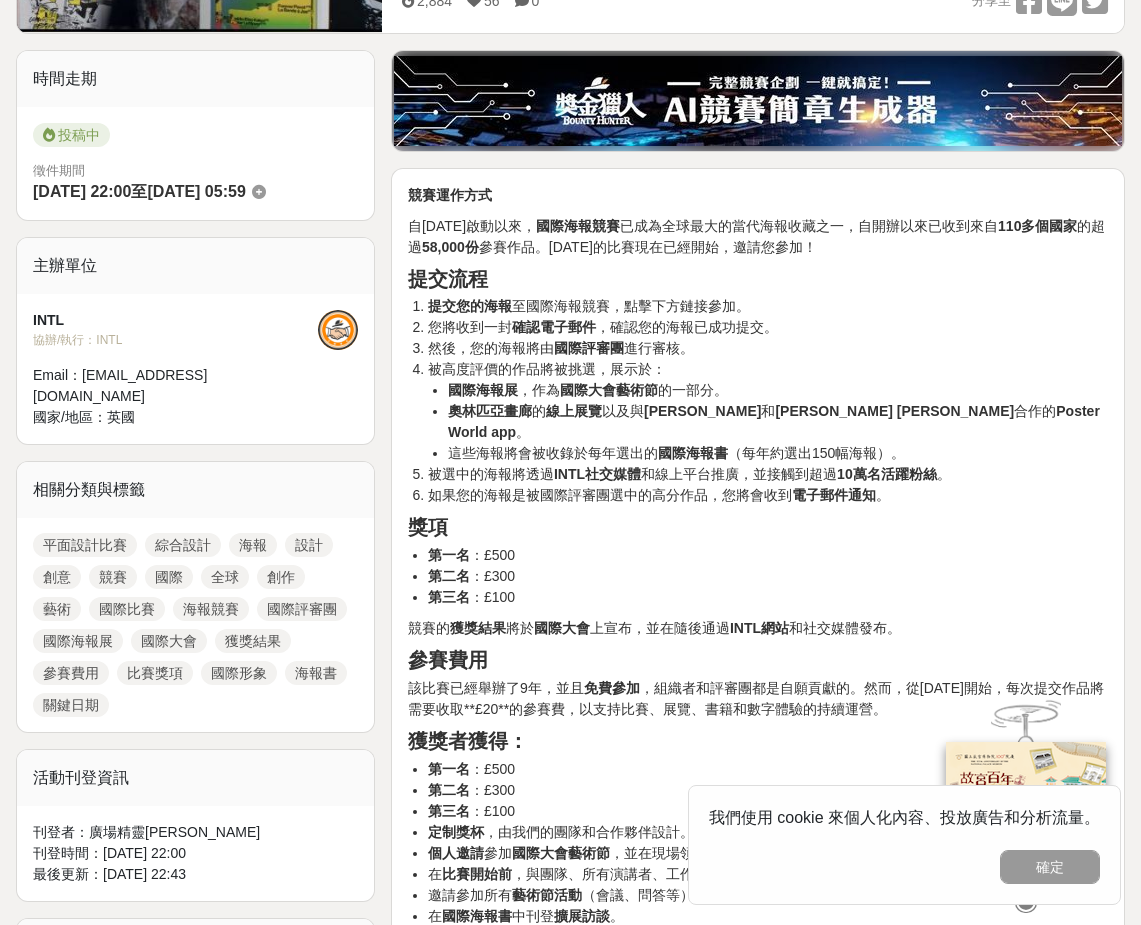 scroll, scrollTop: 0, scrollLeft: 0, axis: both 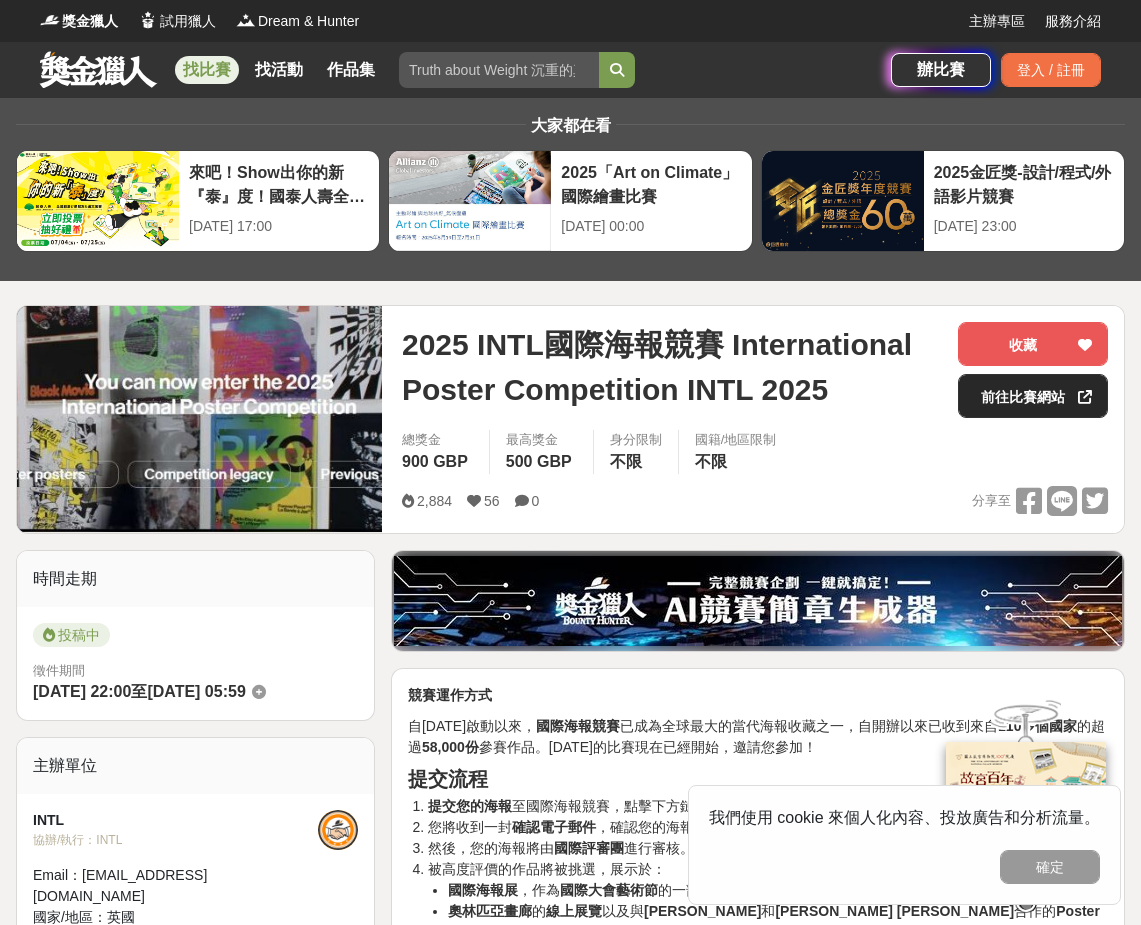click on "前往比賽網站" at bounding box center (1033, 396) 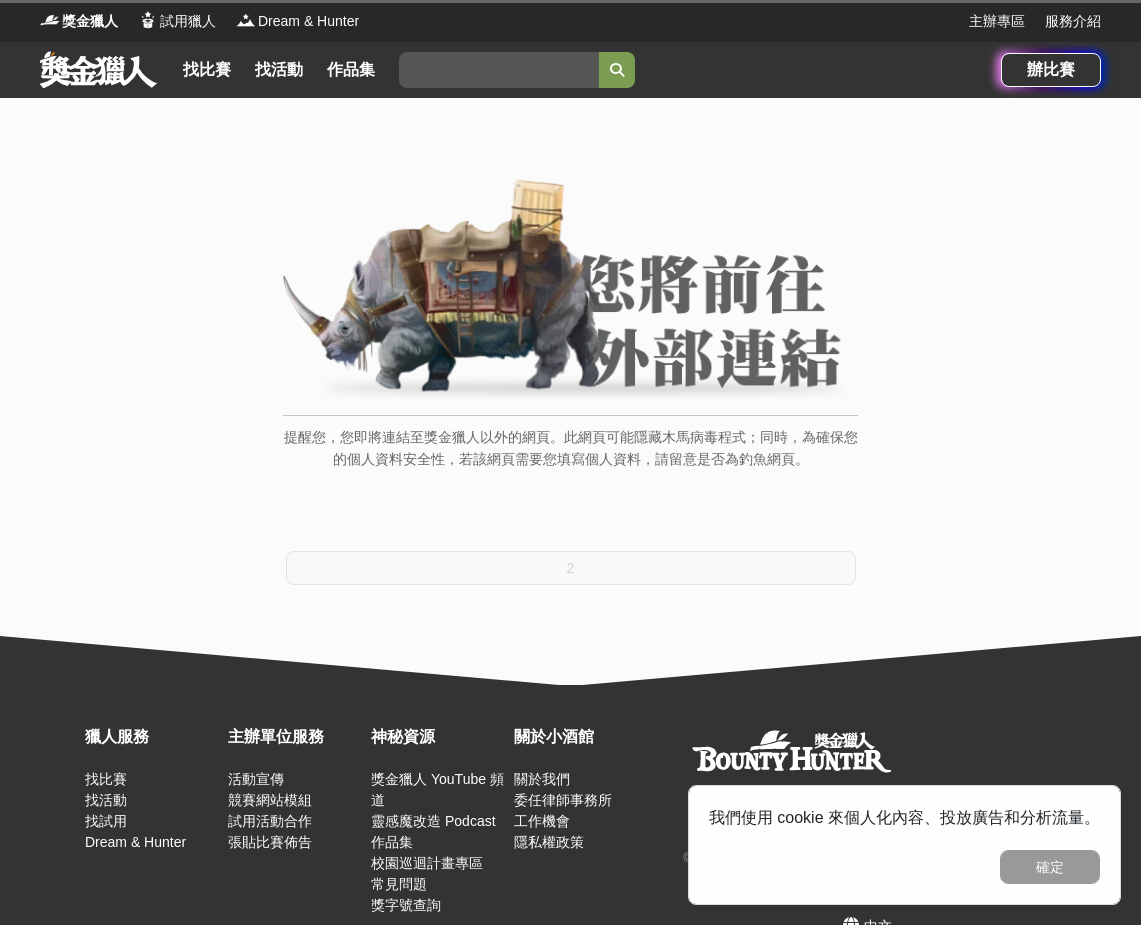 scroll, scrollTop: 0, scrollLeft: 0, axis: both 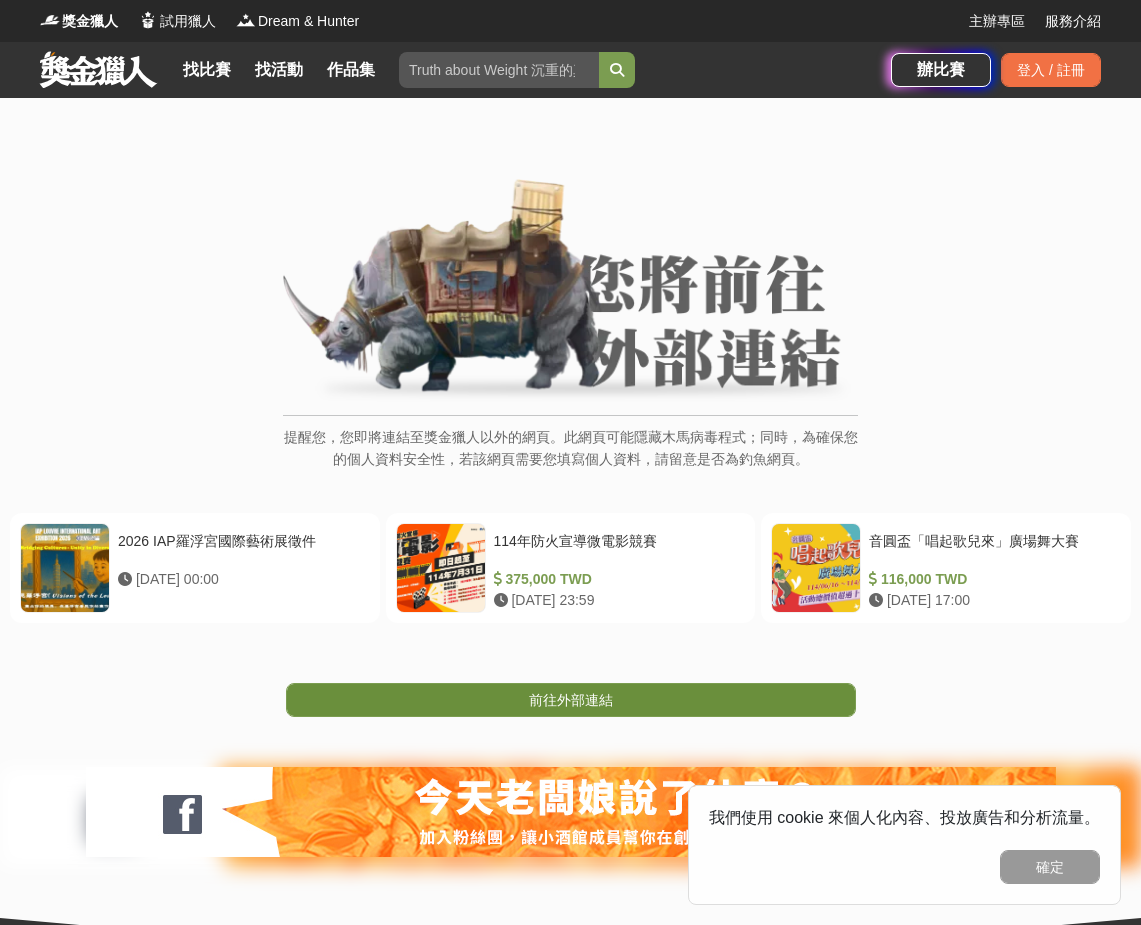 click on "前往外部連結" at bounding box center [571, 700] 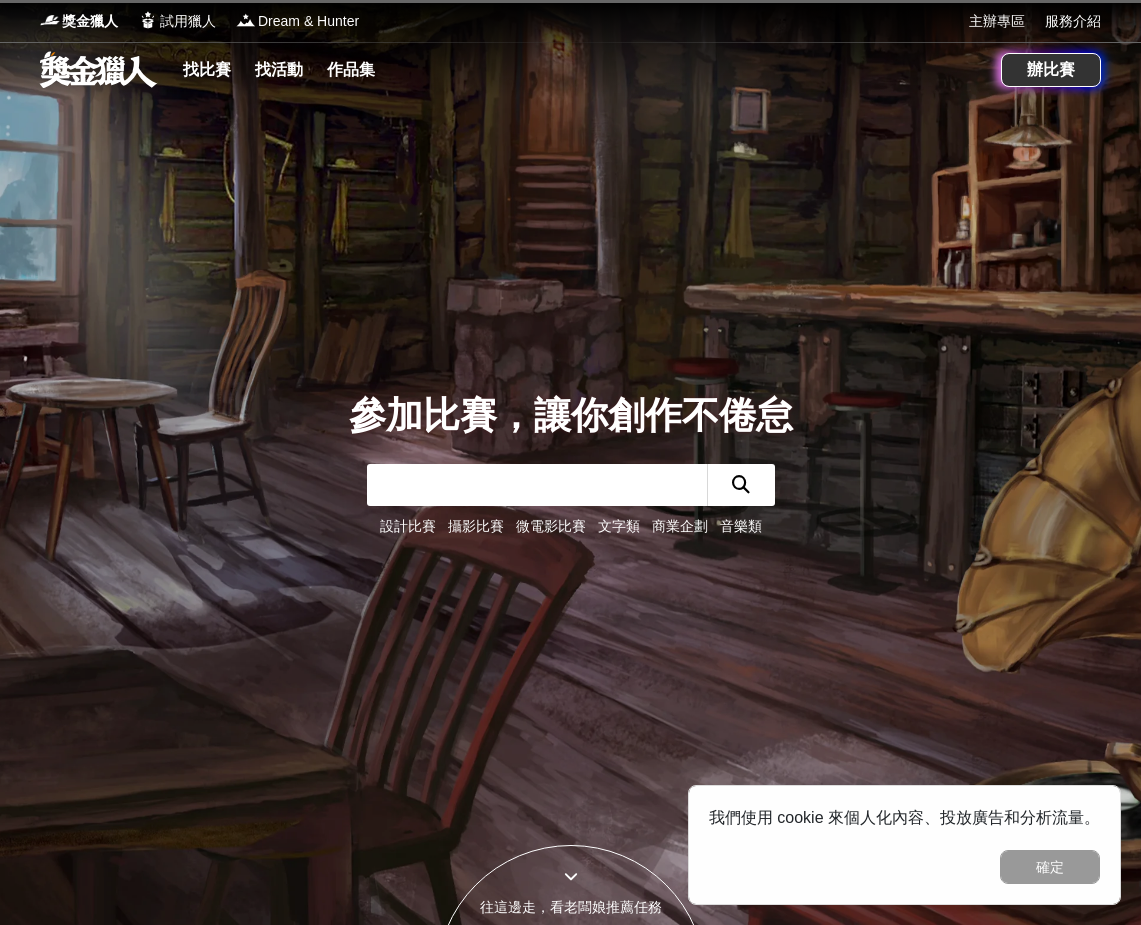 scroll, scrollTop: 0, scrollLeft: 0, axis: both 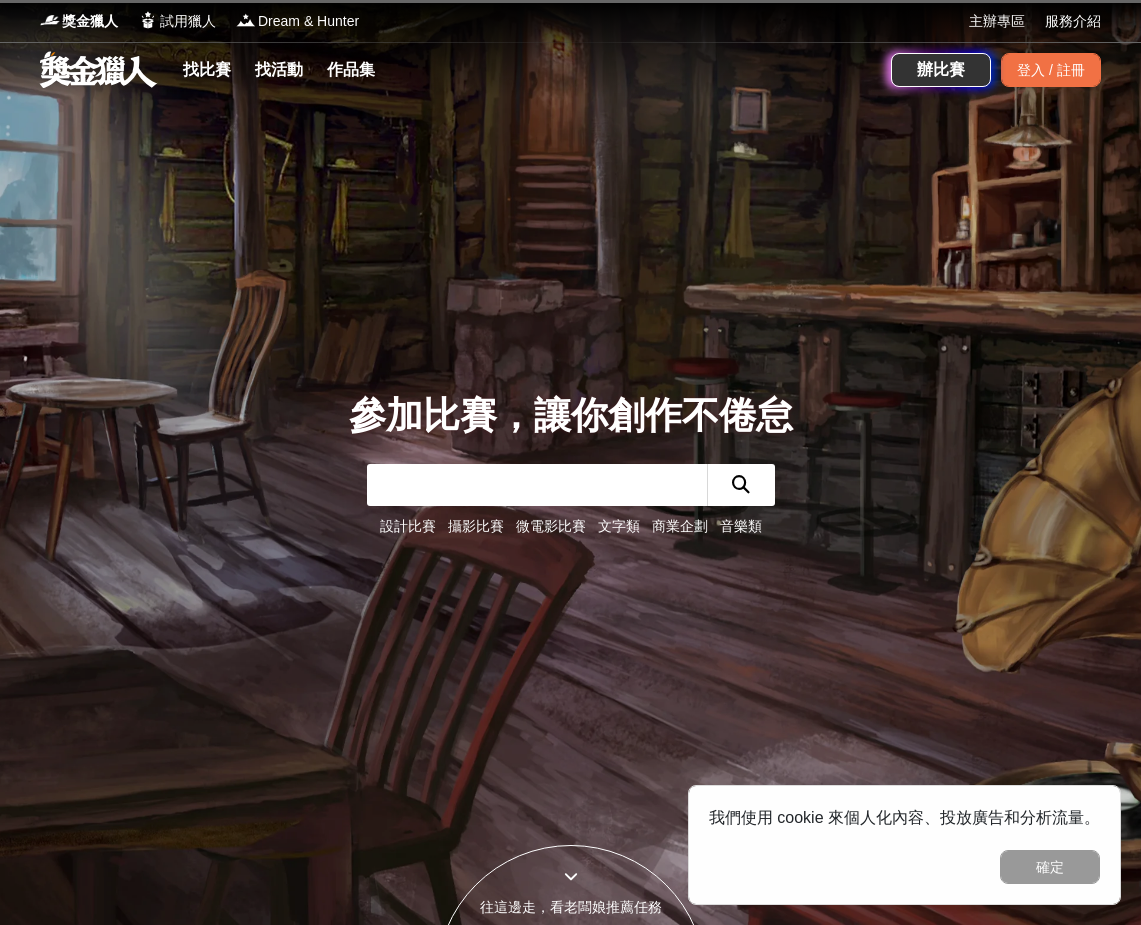 click on "設計比賽" at bounding box center [408, 526] 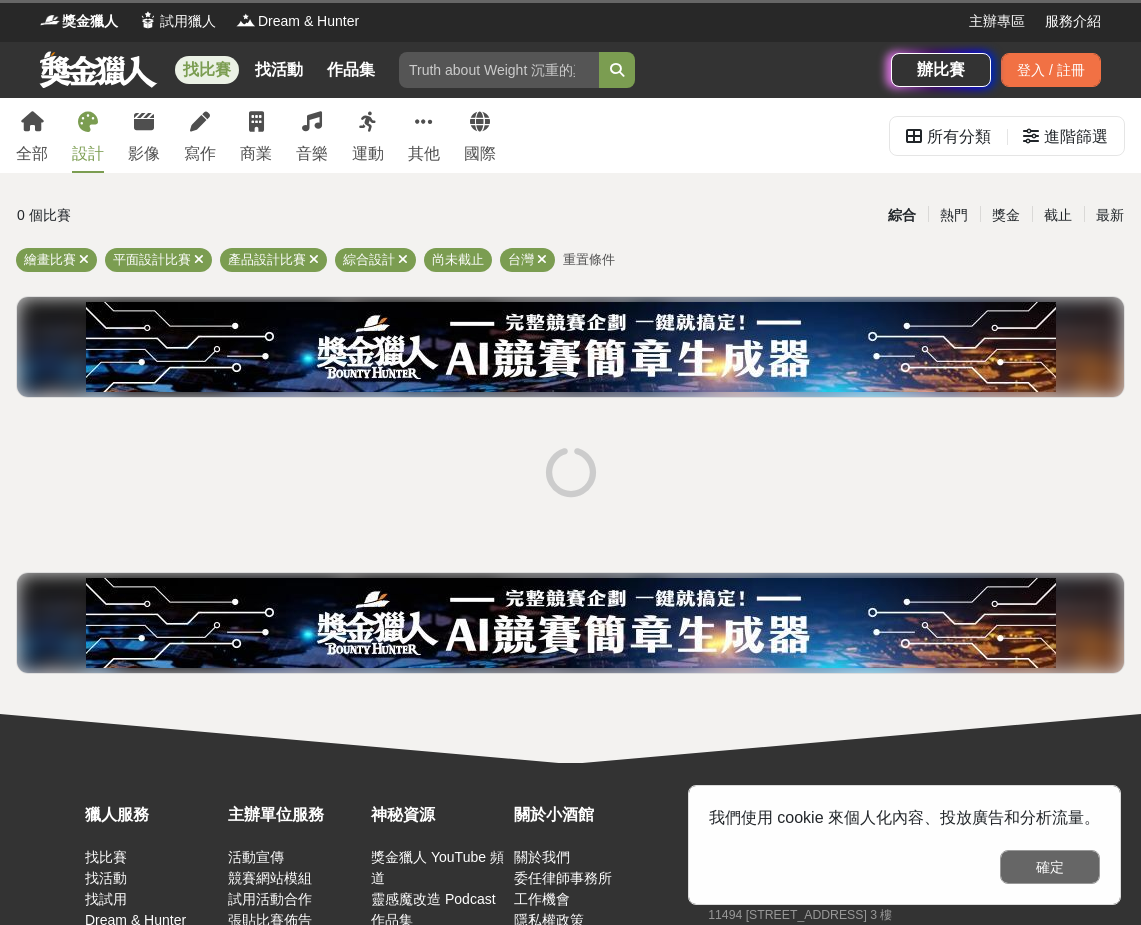 click on "確定" at bounding box center (1050, 867) 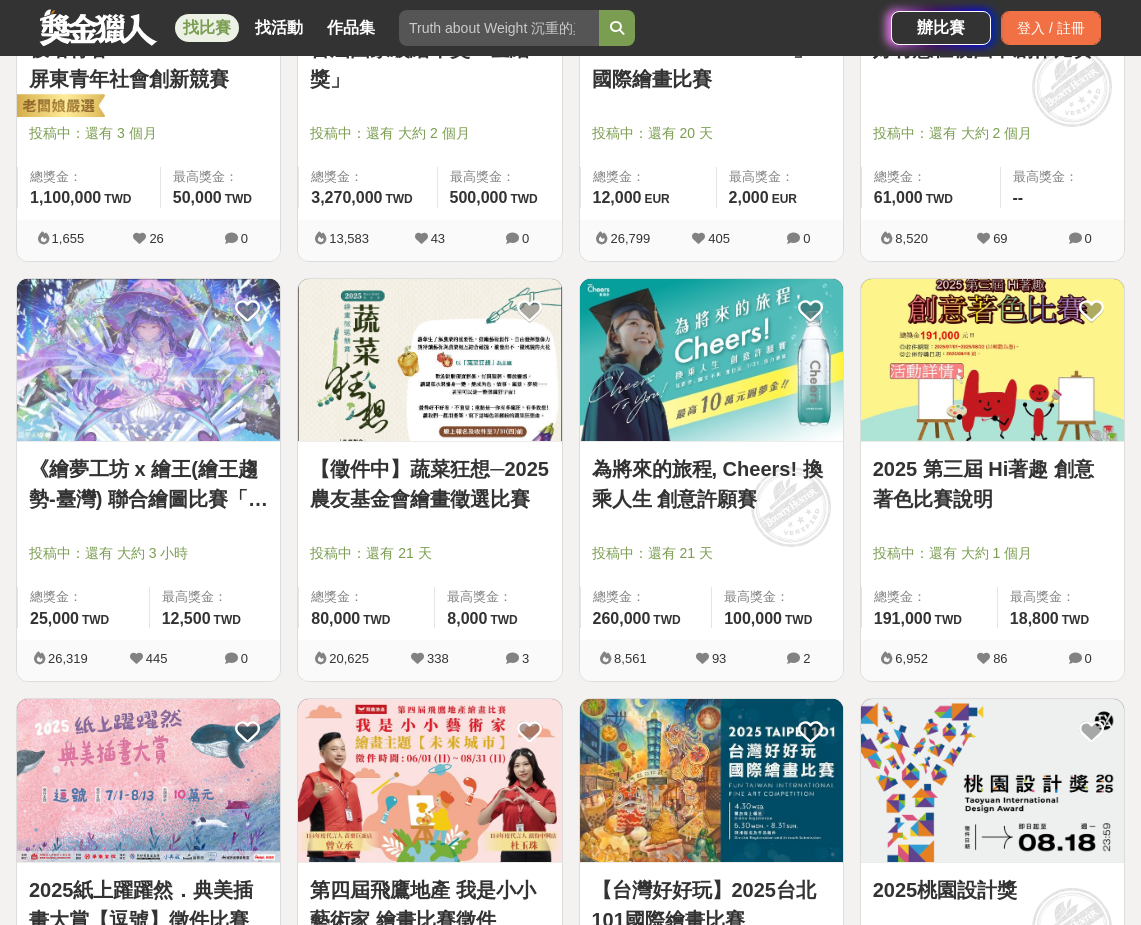 scroll, scrollTop: 700, scrollLeft: 0, axis: vertical 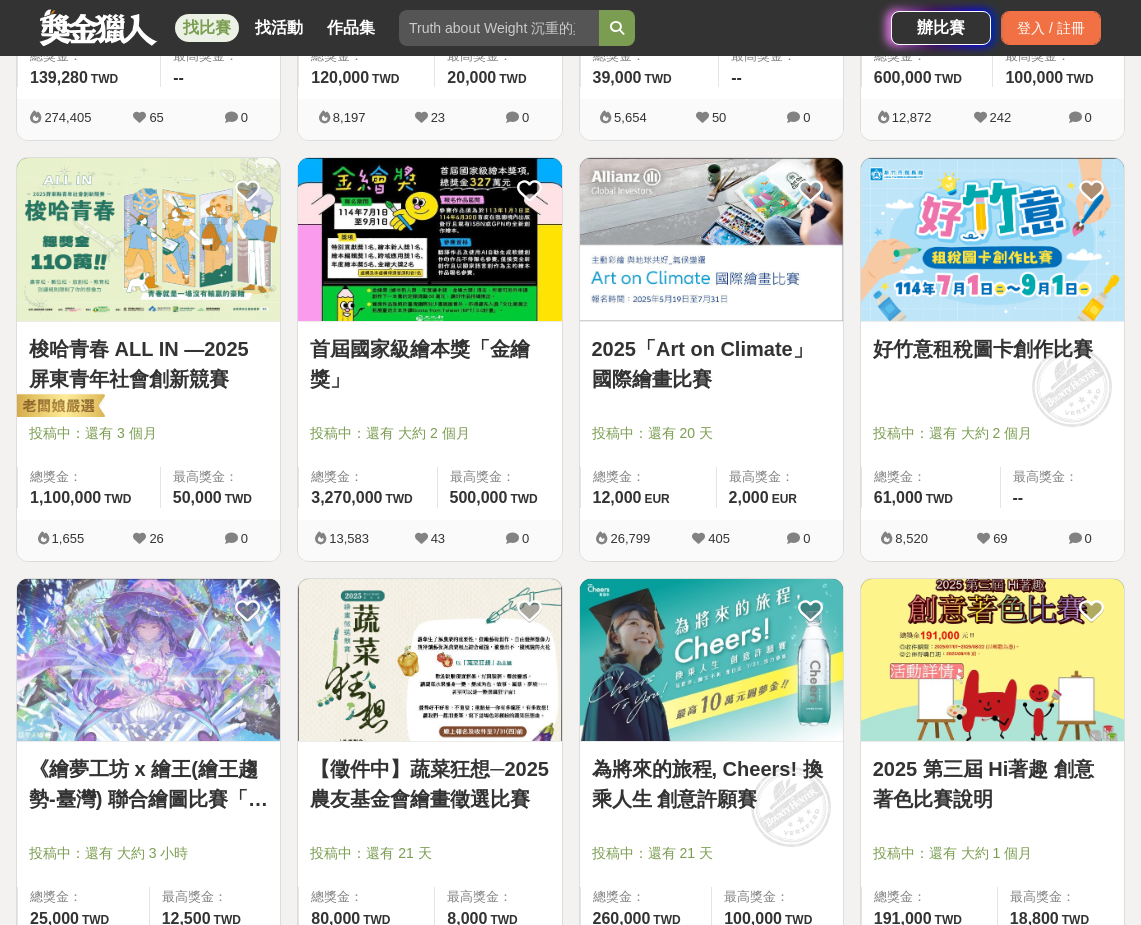 click on "梭哈青春 ALL IN —2025屏東青年社會創新競賽" at bounding box center (148, 364) 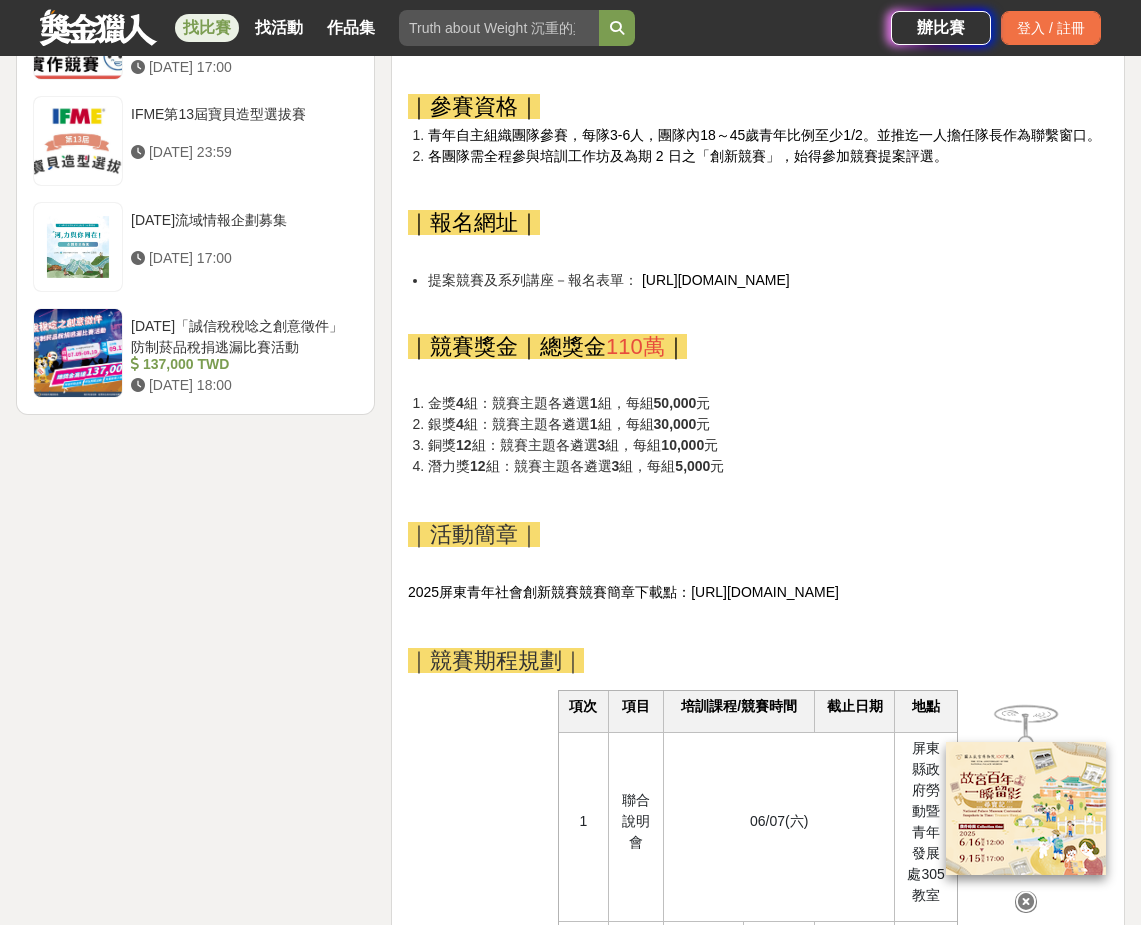 scroll, scrollTop: 3000, scrollLeft: 0, axis: vertical 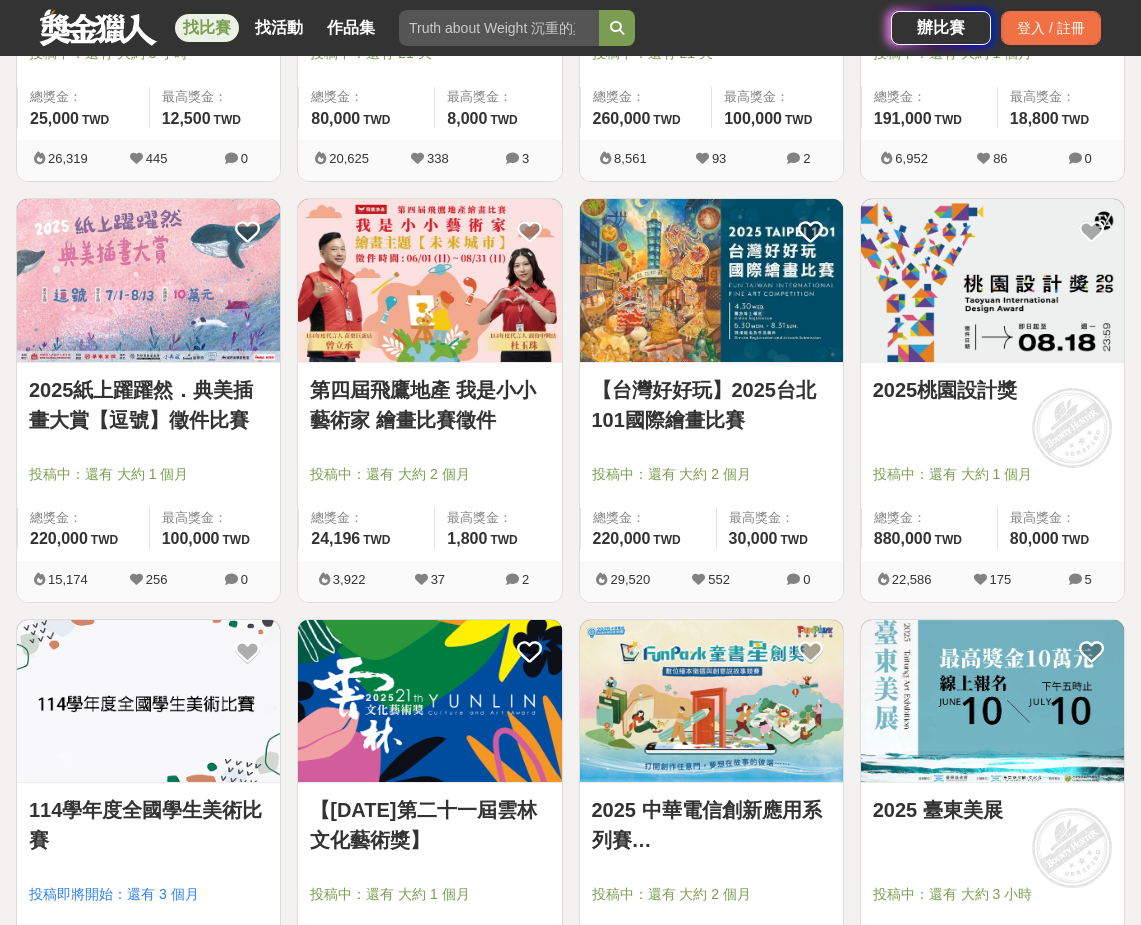 click at bounding box center (992, 280) 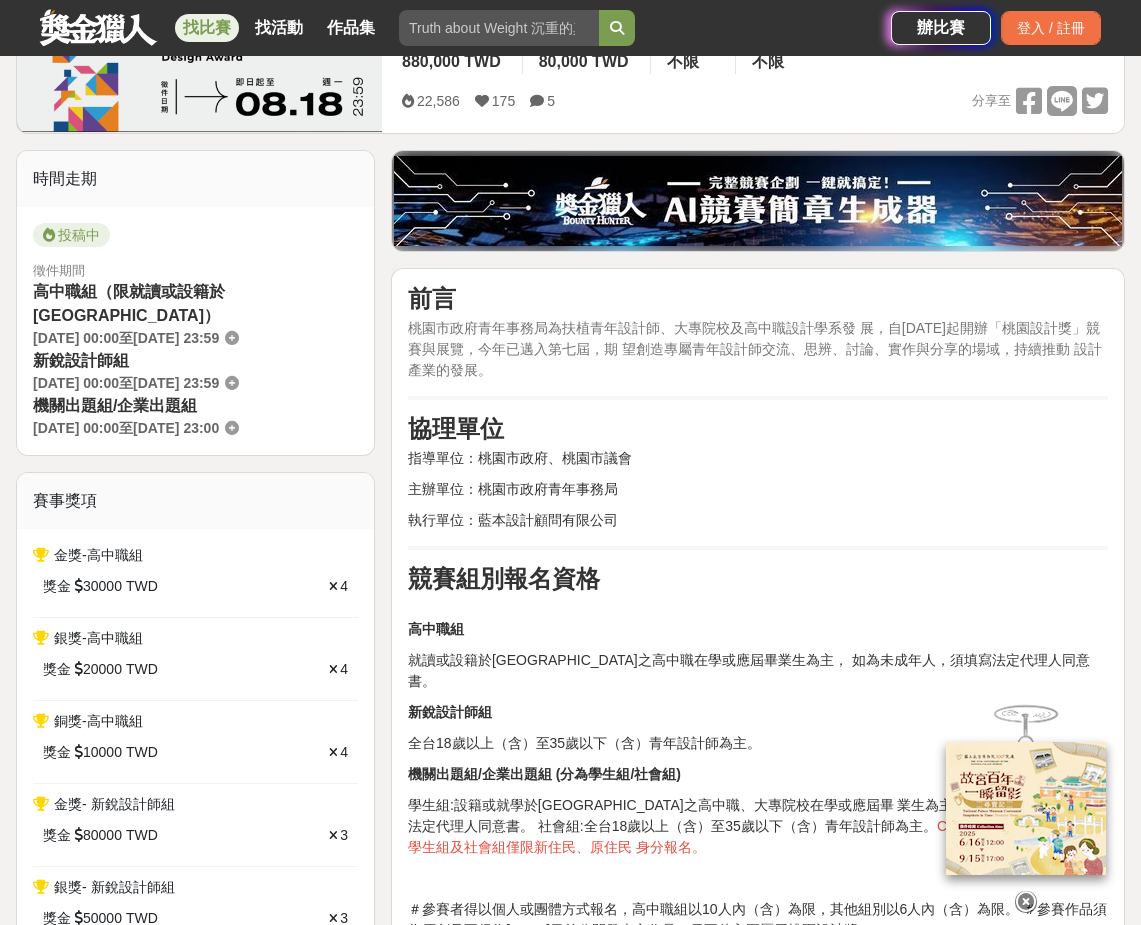 scroll, scrollTop: 700, scrollLeft: 0, axis: vertical 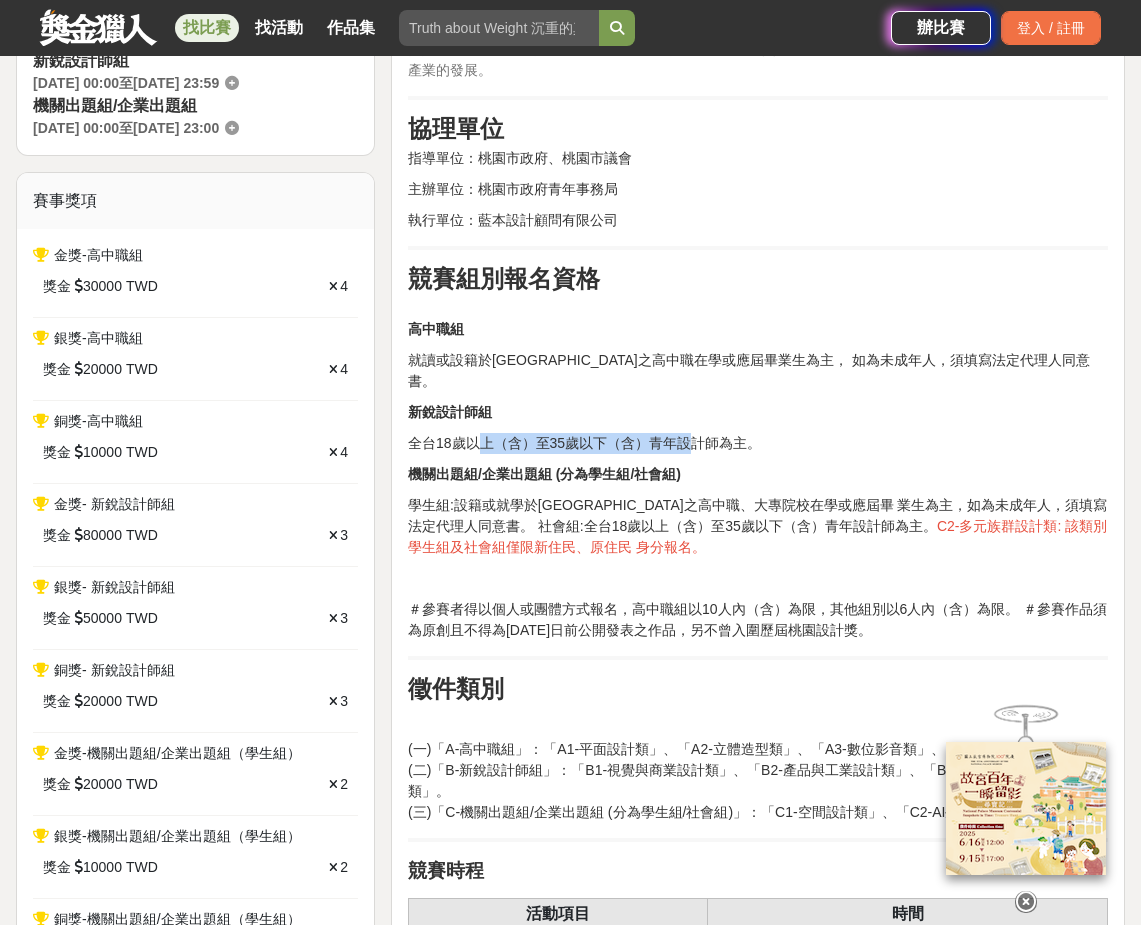 drag, startPoint x: 475, startPoint y: 420, endPoint x: 696, endPoint y: 417, distance: 221.02036 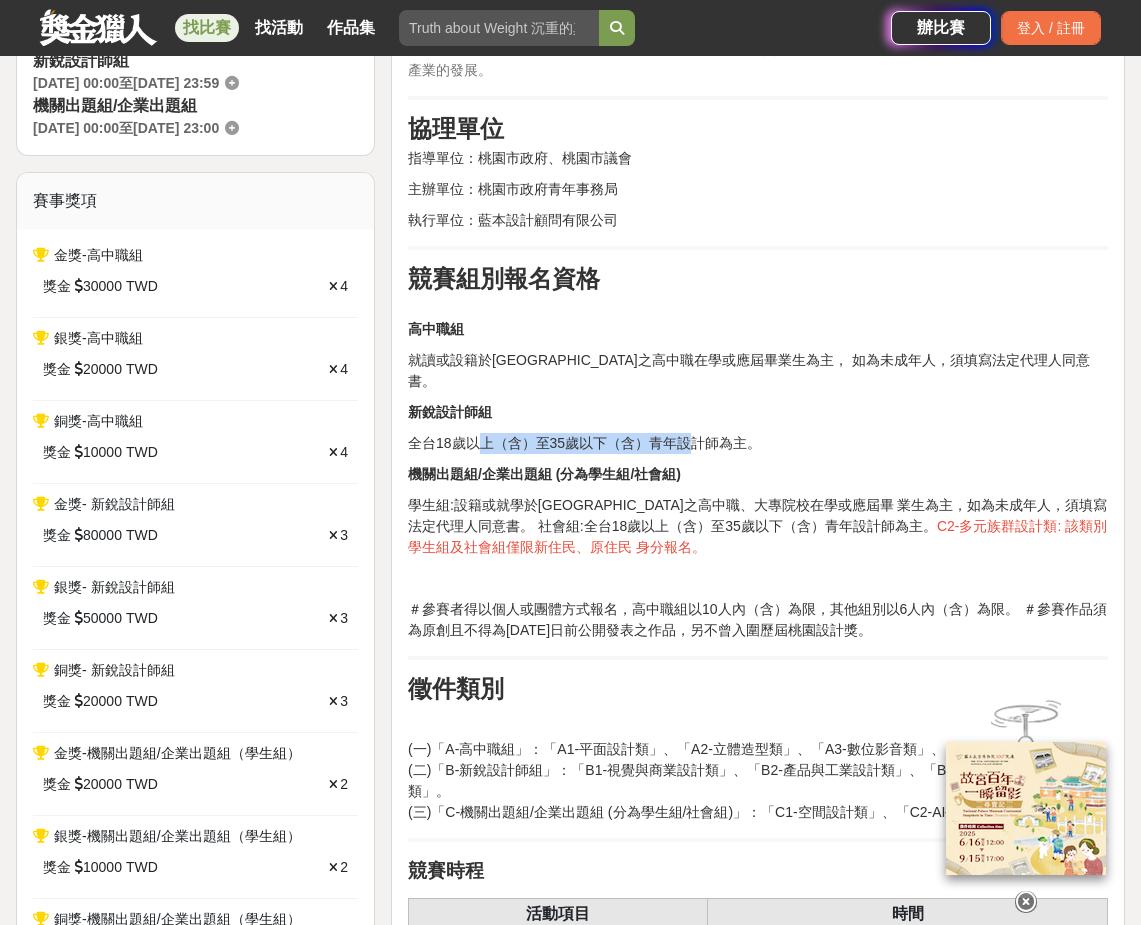 click on "全台18歲以上（含）至35歲以下（含）青年設計師為主。" at bounding box center (758, 443) 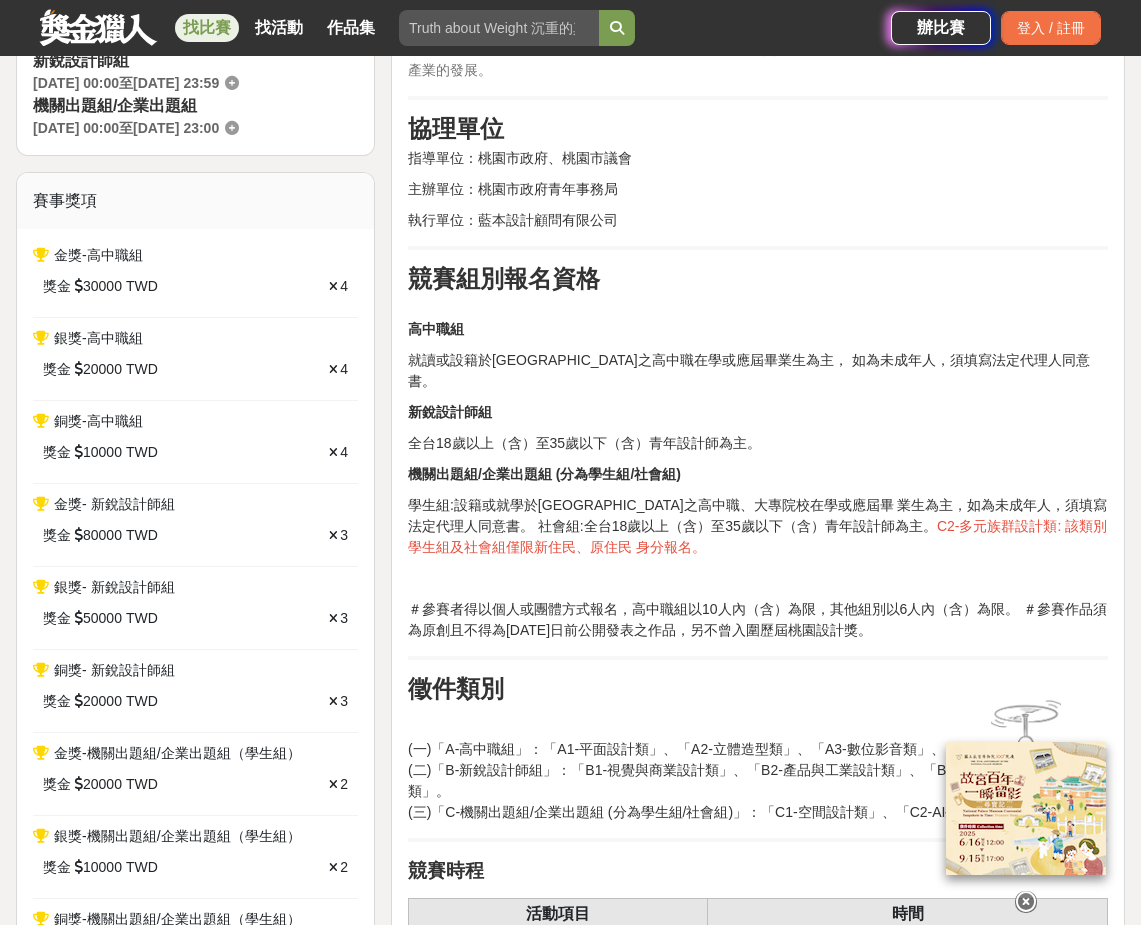 click on "全台18歲以上（含）至35歲以下（含）青年設計師為主。" at bounding box center [758, 443] 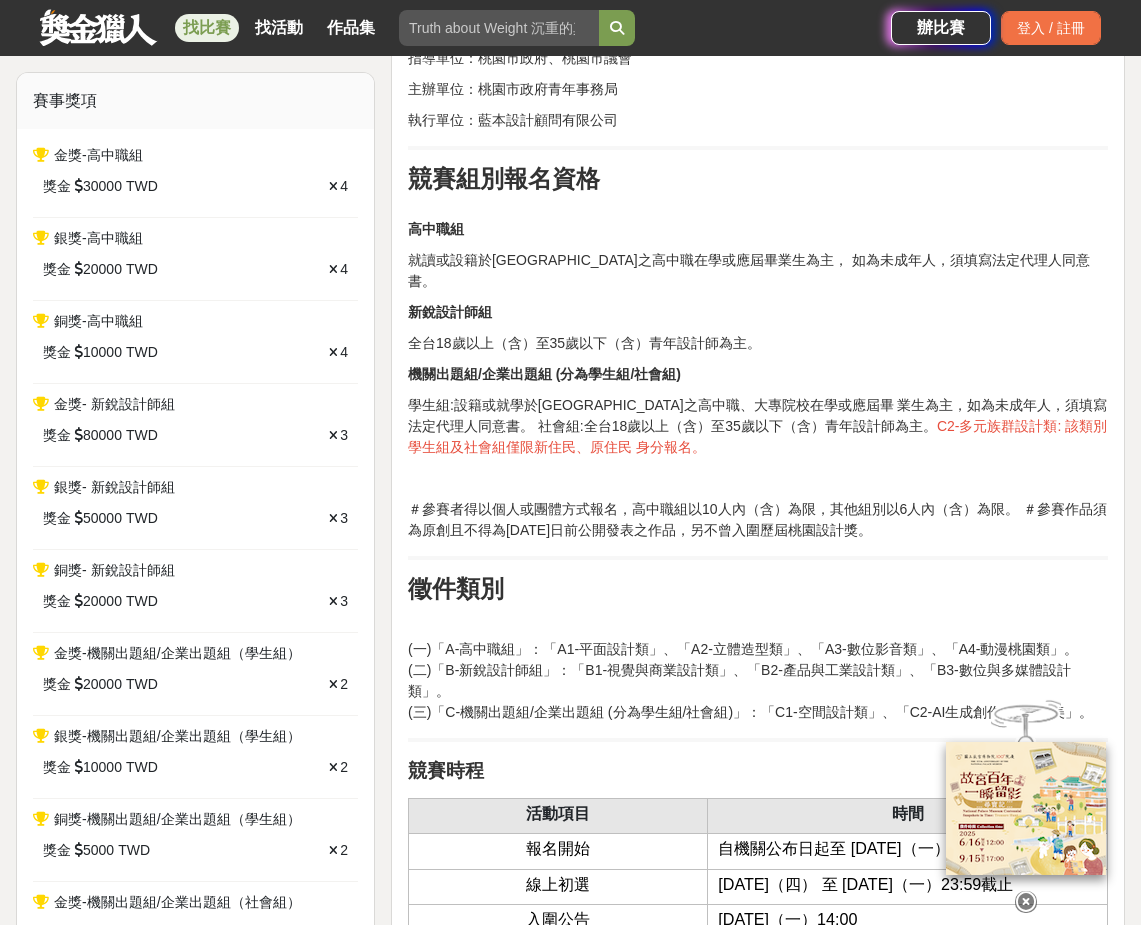 scroll, scrollTop: 200, scrollLeft: 0, axis: vertical 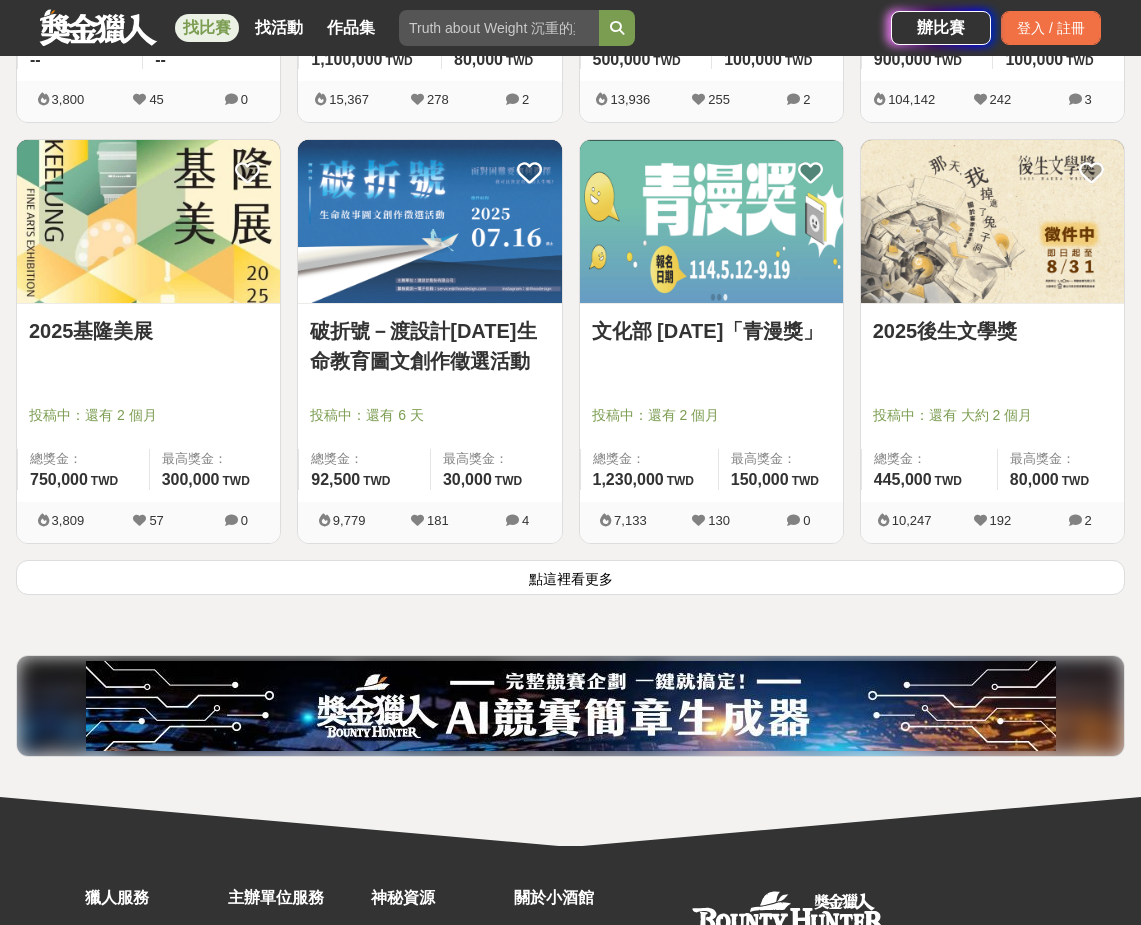 click on "點這裡看更多" at bounding box center [570, 577] 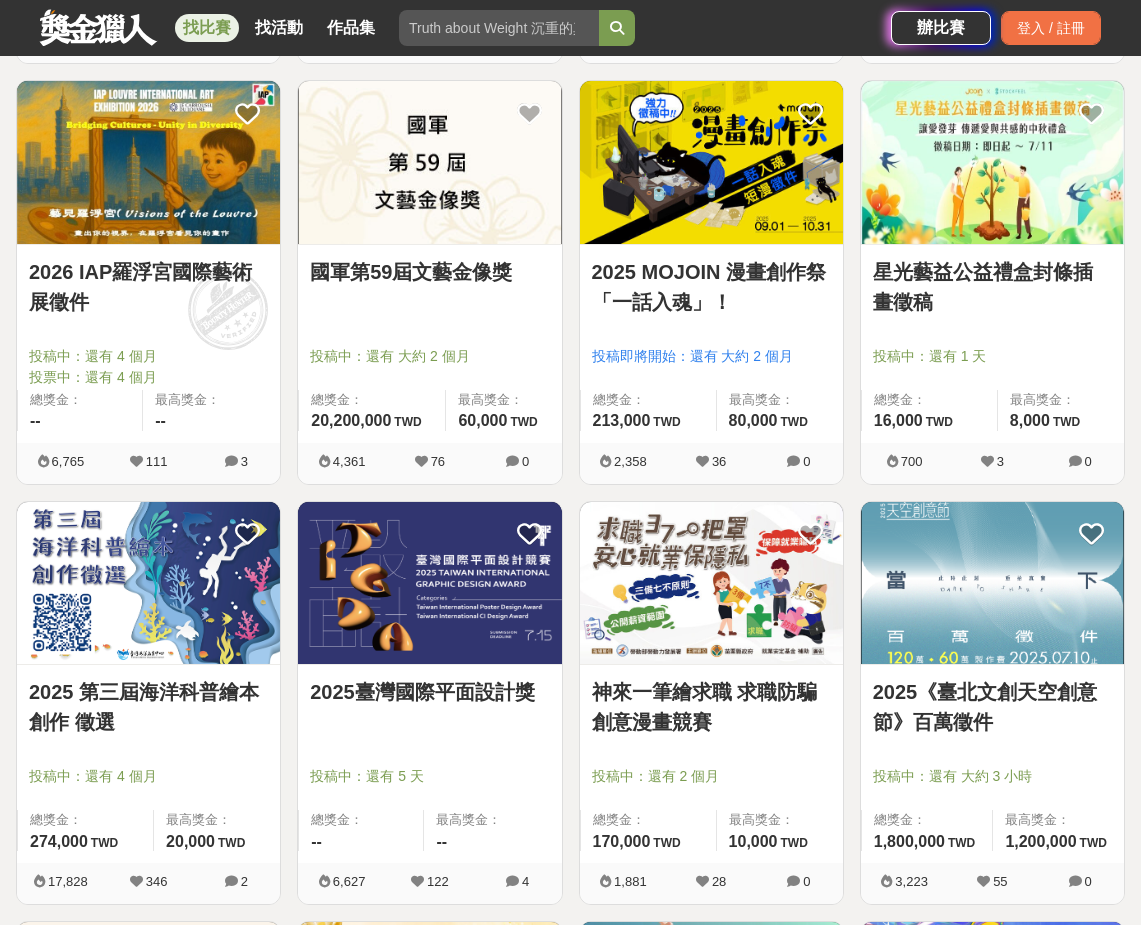 scroll, scrollTop: 3500, scrollLeft: 0, axis: vertical 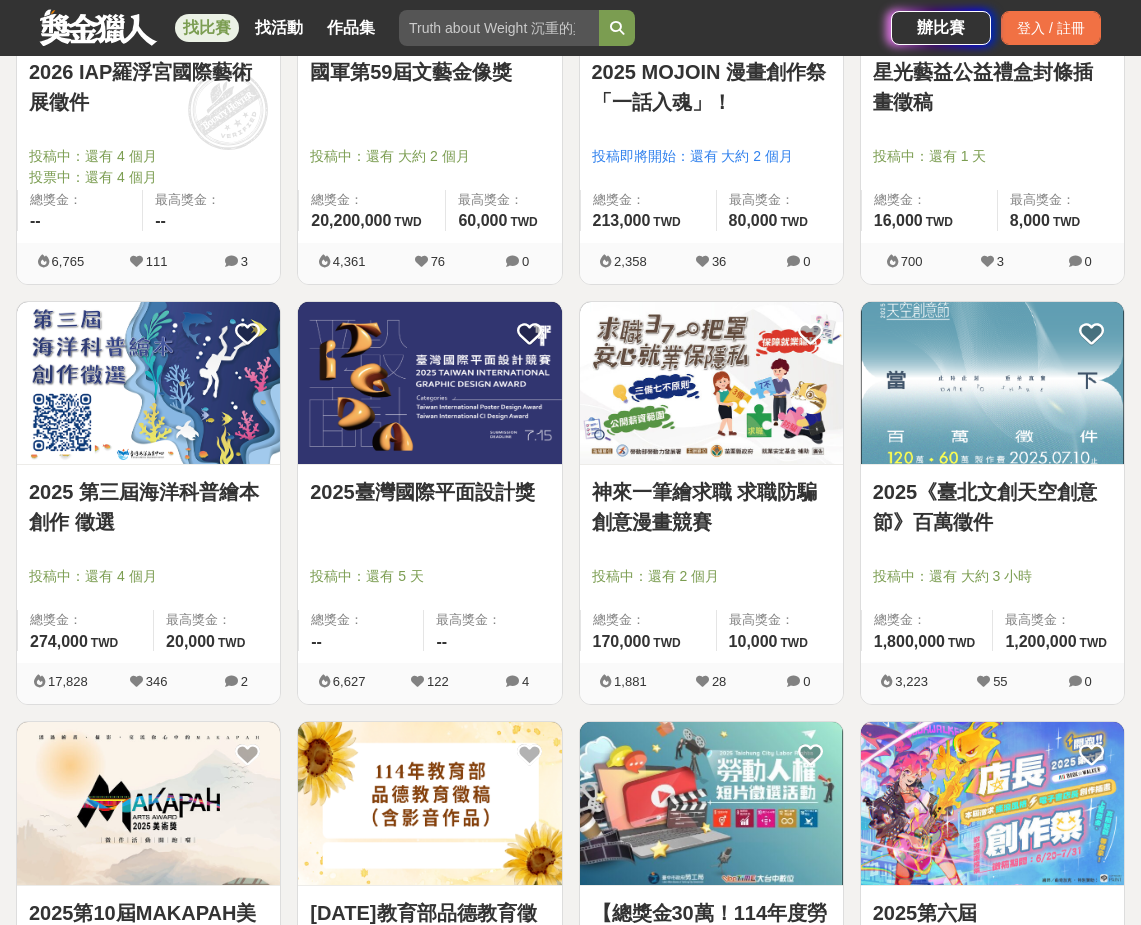 click at bounding box center (429, 383) 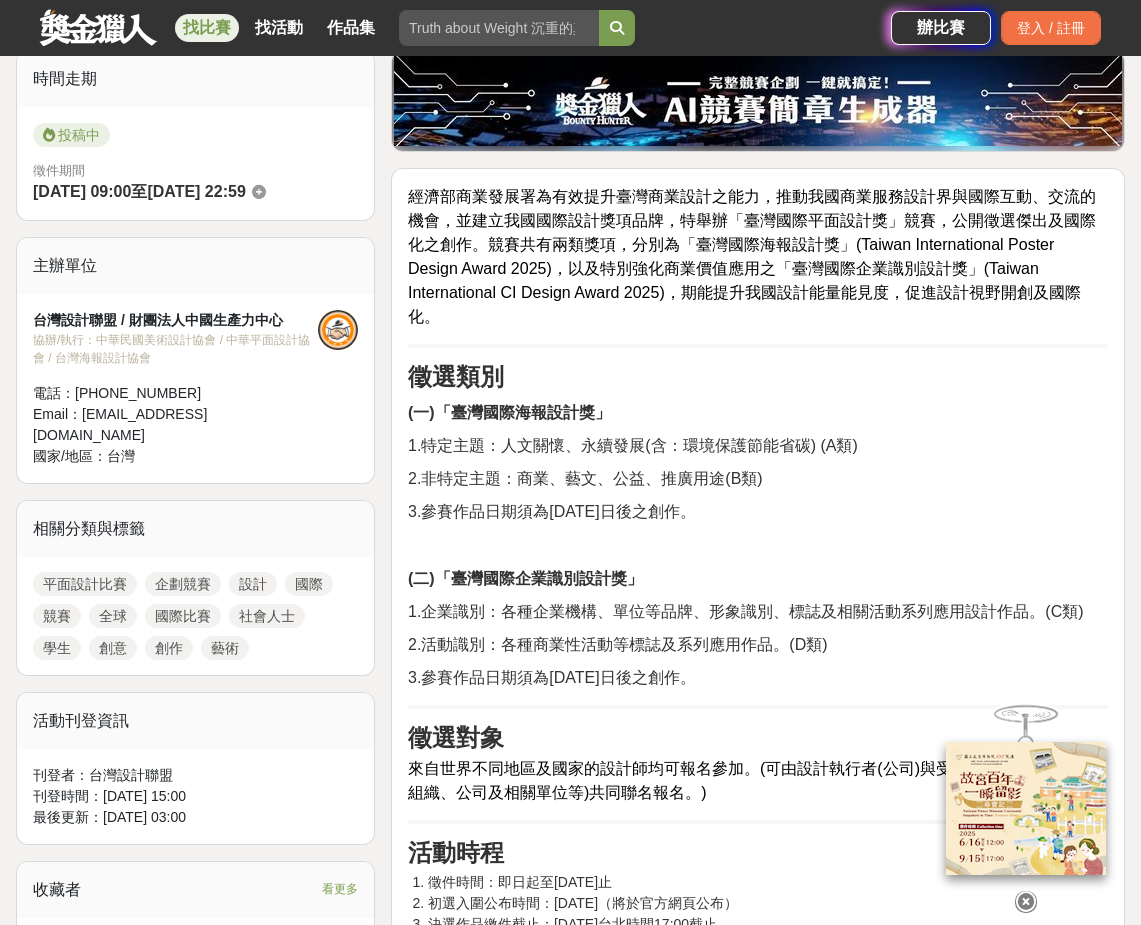 scroll, scrollTop: 700, scrollLeft: 0, axis: vertical 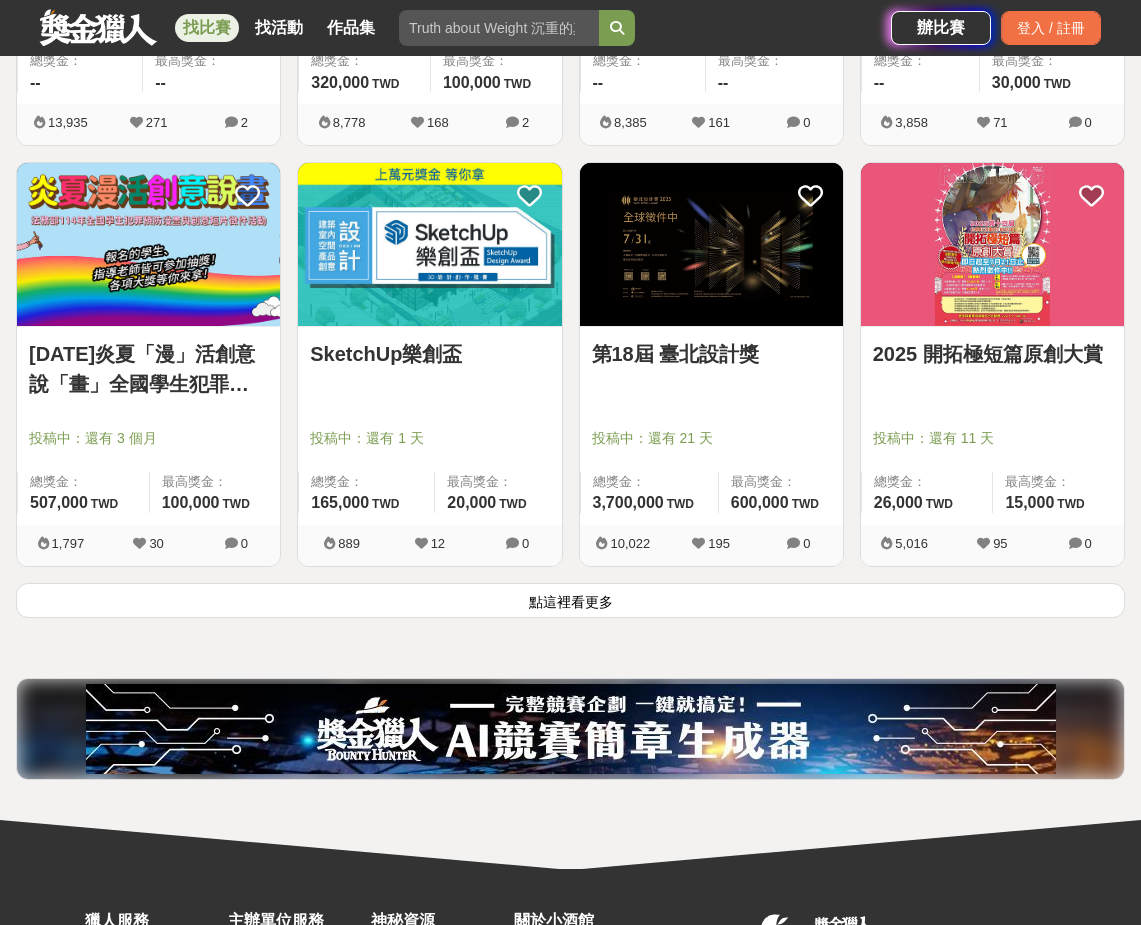 click on "點這裡看更多" at bounding box center [570, 600] 